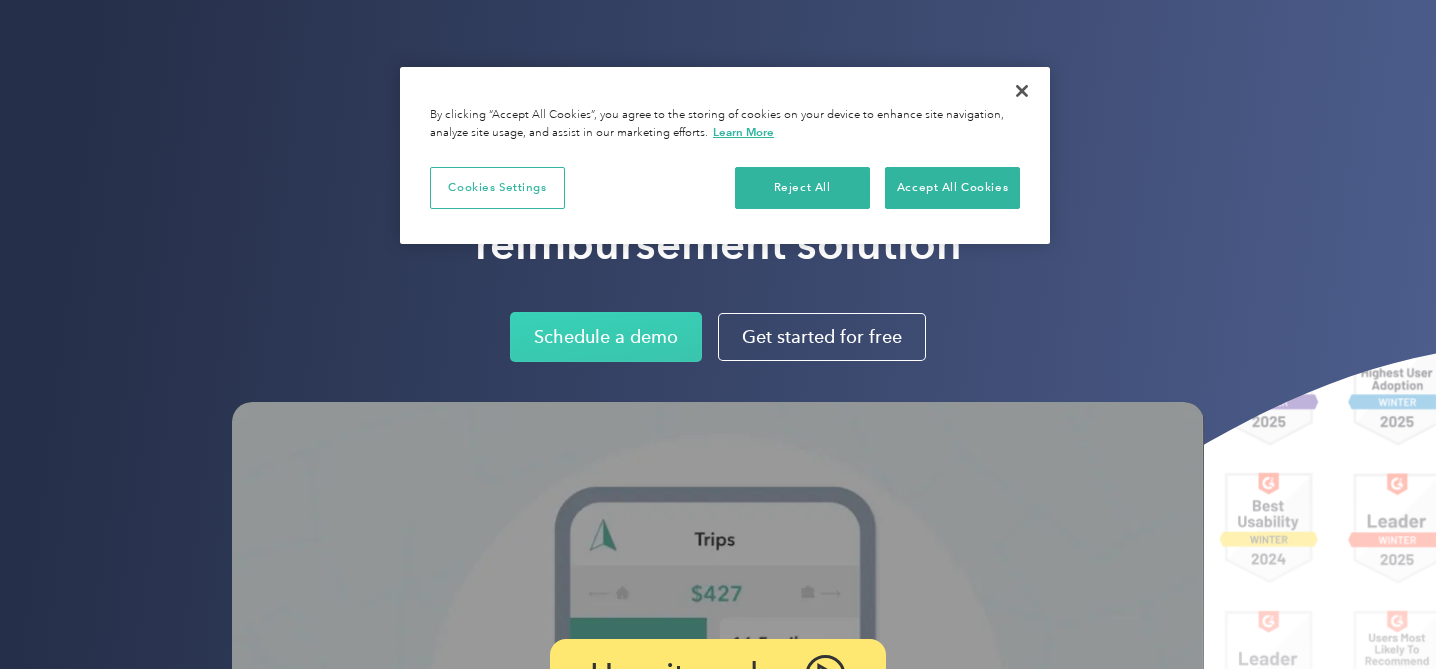 scroll, scrollTop: 0, scrollLeft: 0, axis: both 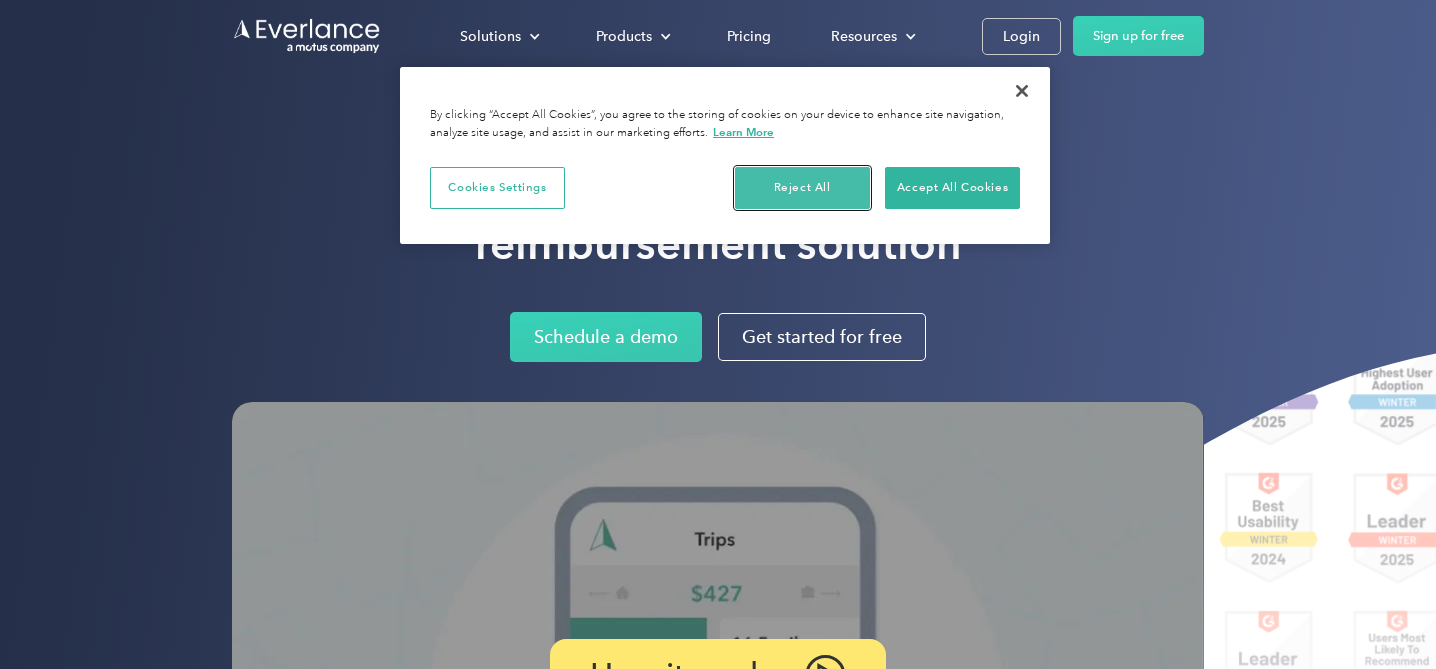 click on "Reject All" at bounding box center (802, 188) 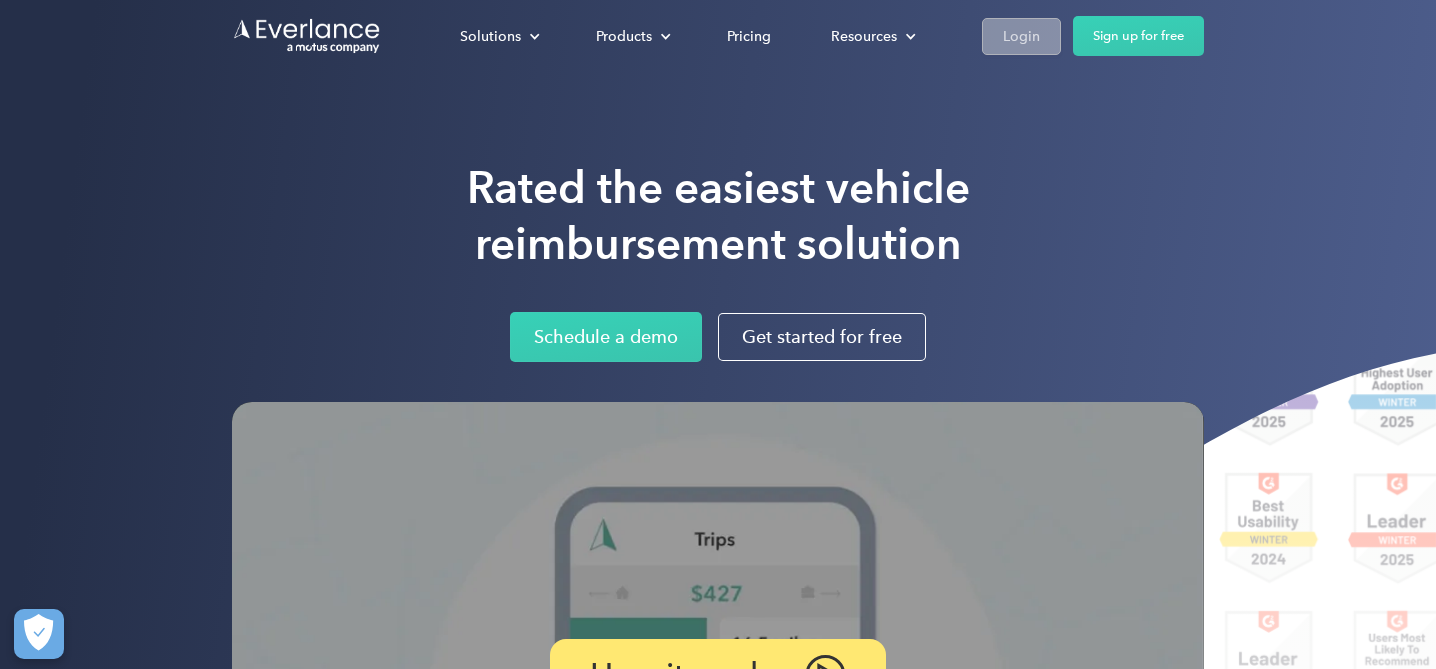 click on "Login" at bounding box center [1021, 36] 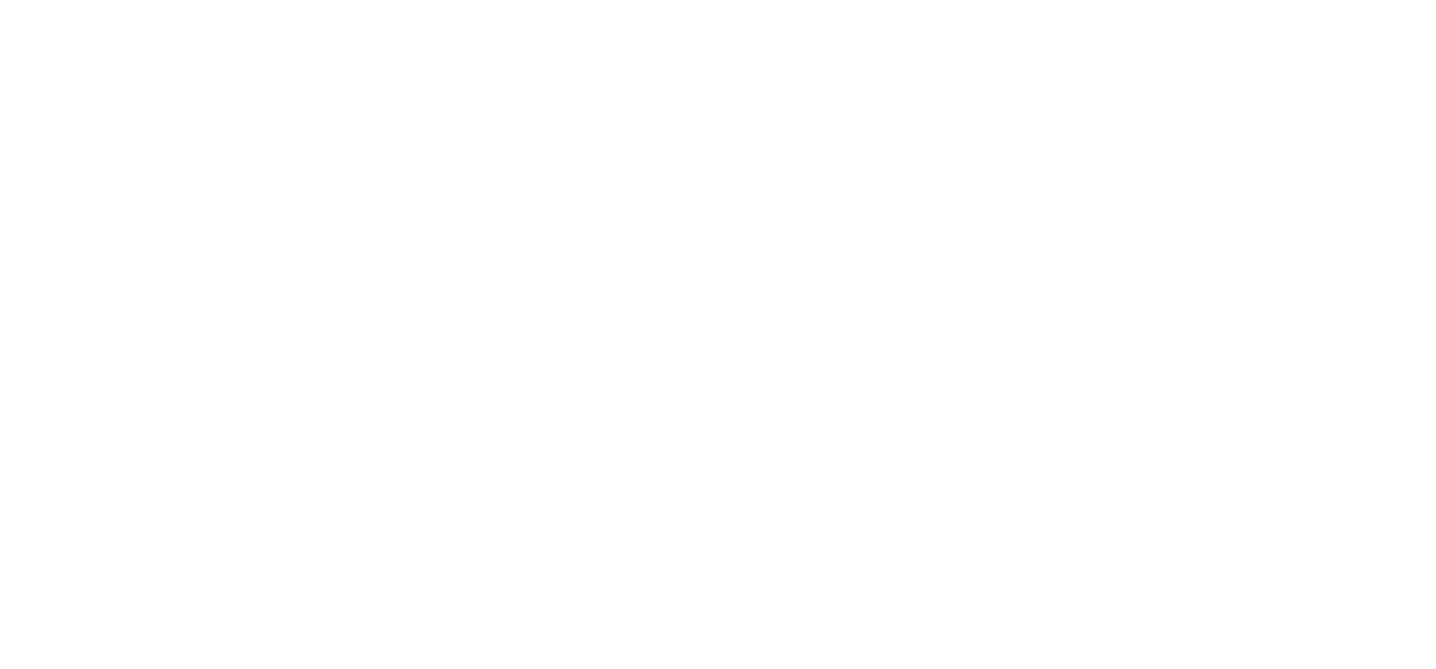 scroll, scrollTop: 0, scrollLeft: 0, axis: both 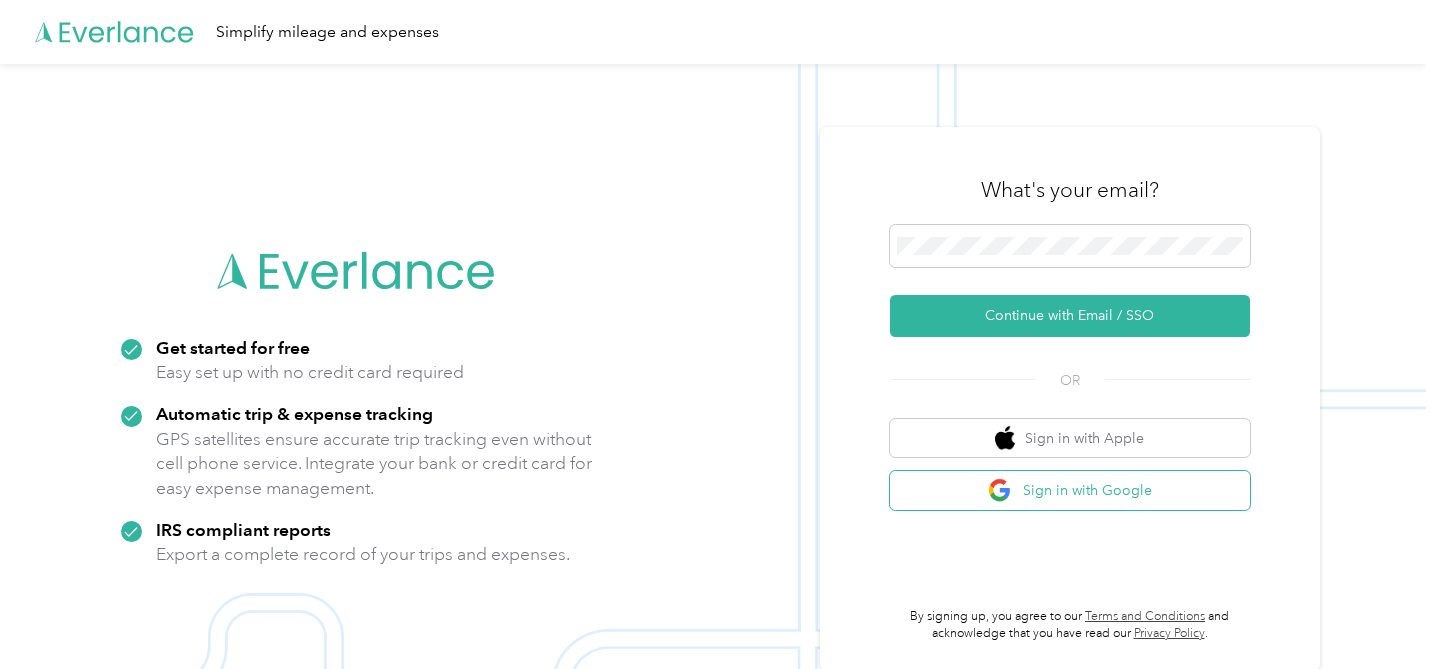 click on "Sign in with Google" at bounding box center [1070, 490] 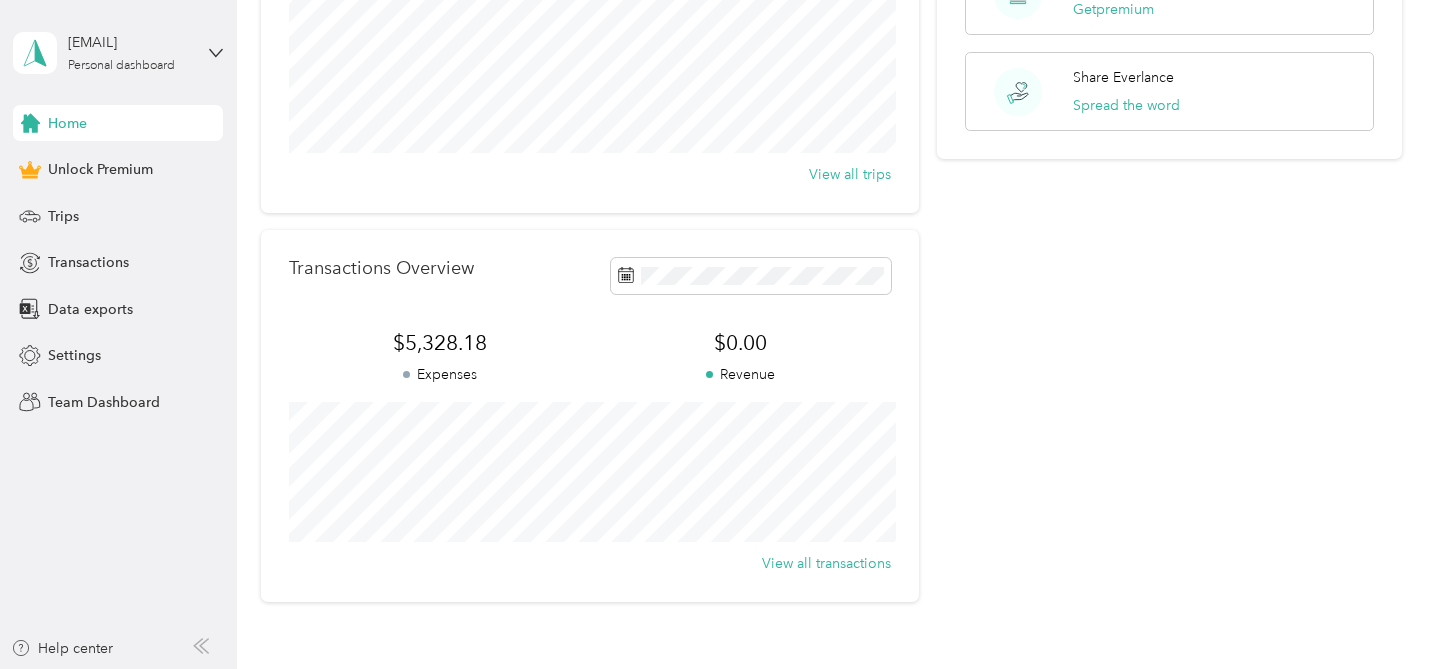 scroll, scrollTop: 427, scrollLeft: 0, axis: vertical 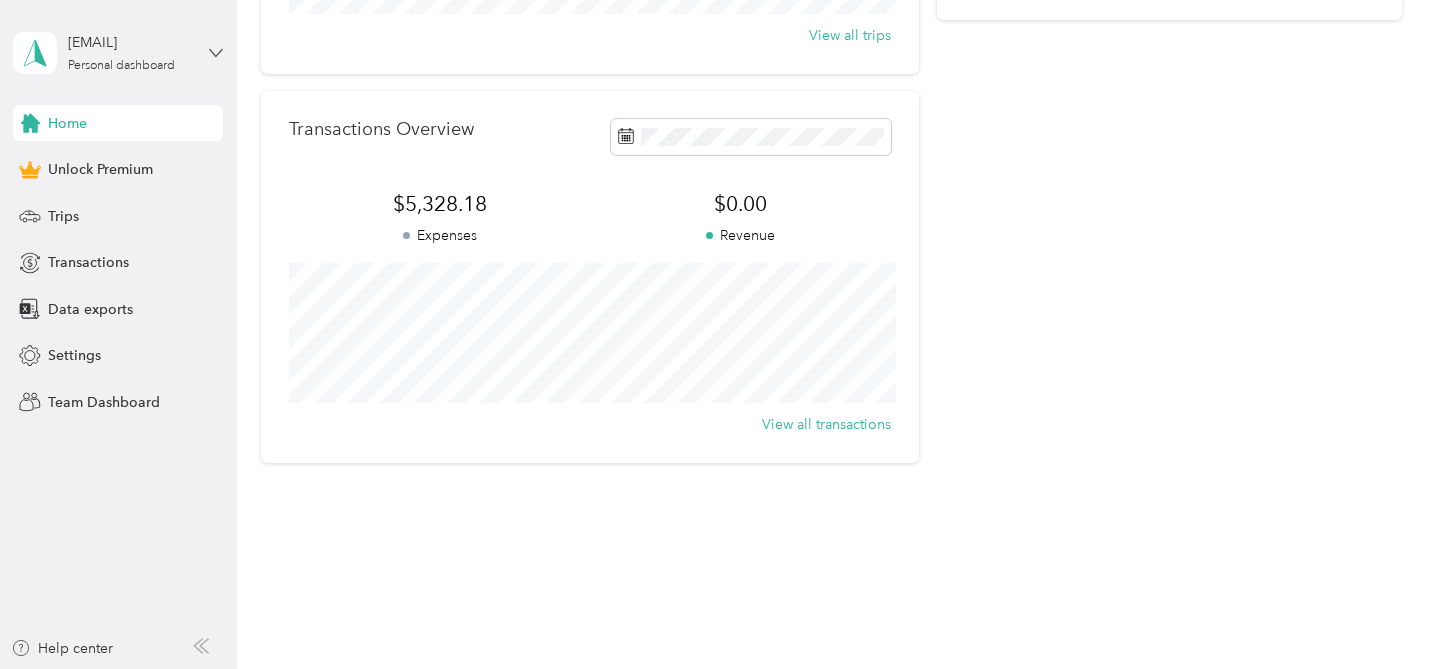 click 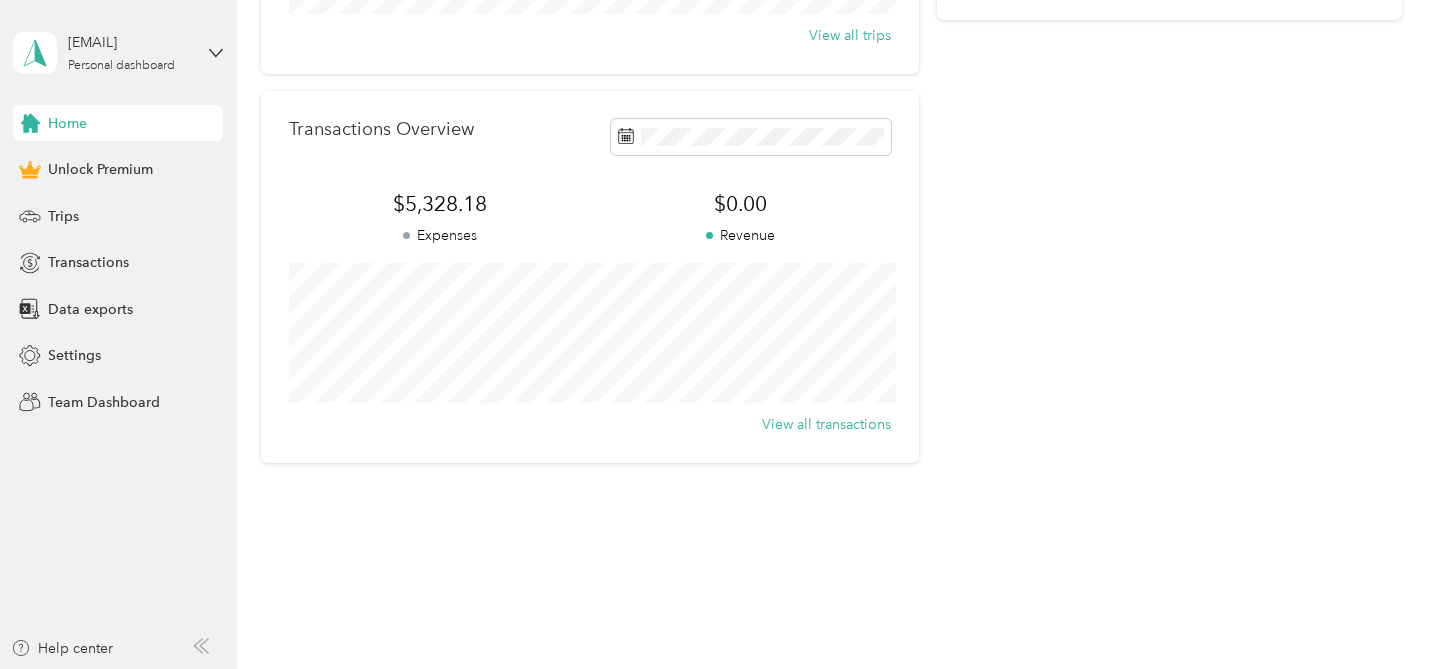 click on "Home Trips Overview 1,769.6   mi Work 0   mi Personal 0   mi Other 0   mi Unclassified View all trips Transactions Overview $5,328.18 Expenses $0.00 Revenue View all transactions Quick actions Download your trips & transactions Create data export 30  free trips left this month Get  premium Share Everlance Spread the word" at bounding box center (831, 72) 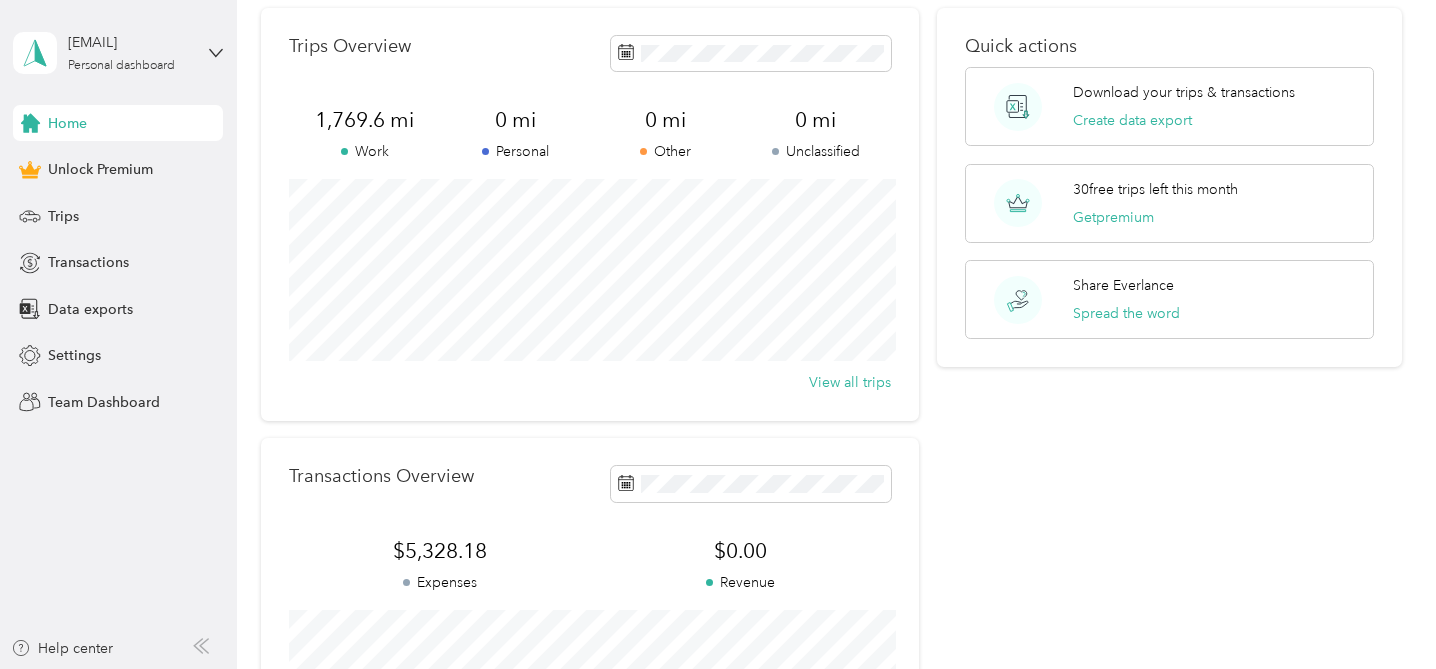 scroll, scrollTop: 0, scrollLeft: 0, axis: both 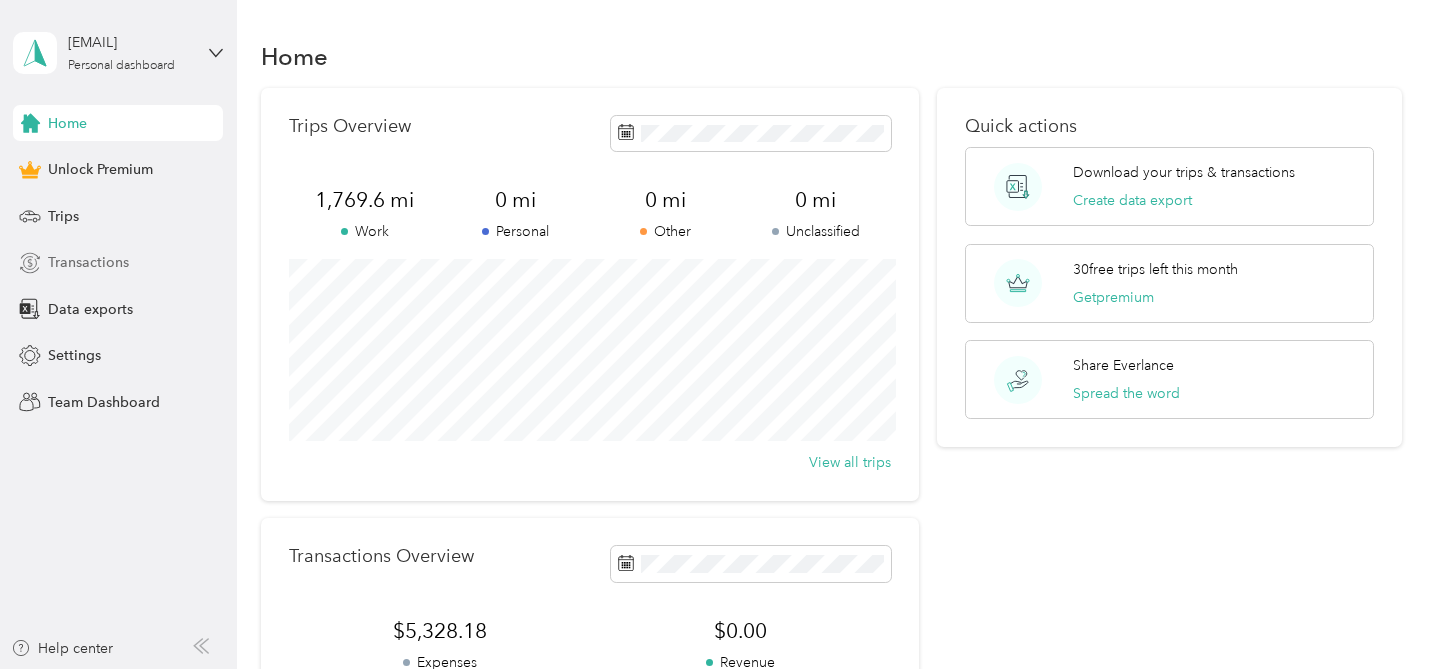 click on "Transactions" at bounding box center [88, 262] 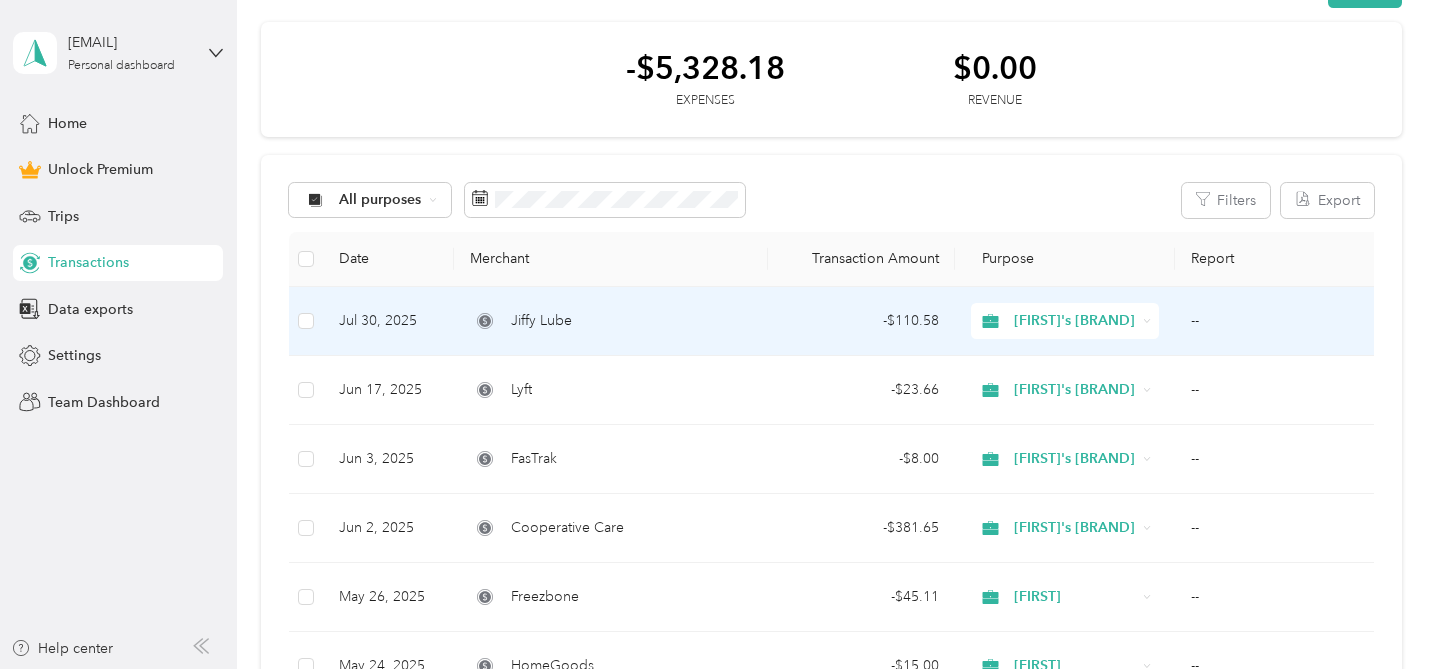 scroll, scrollTop: 0, scrollLeft: 0, axis: both 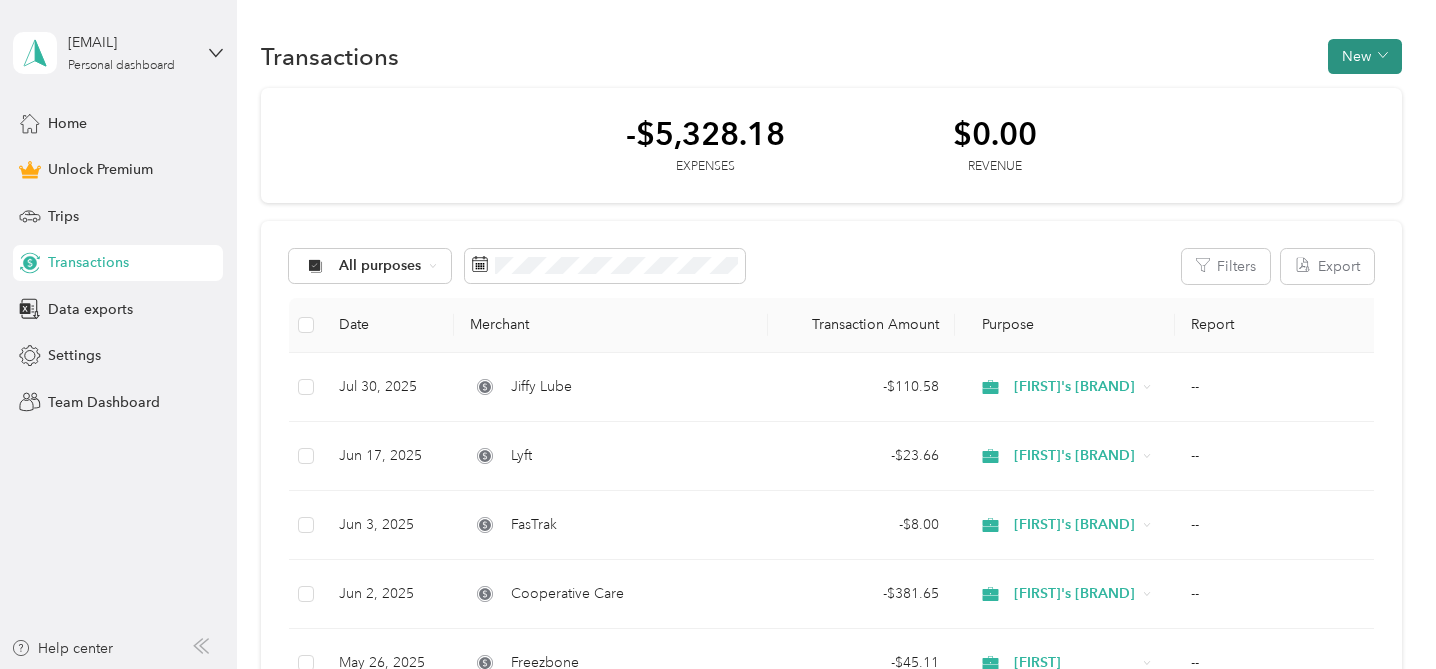 click on "New" at bounding box center [1365, 56] 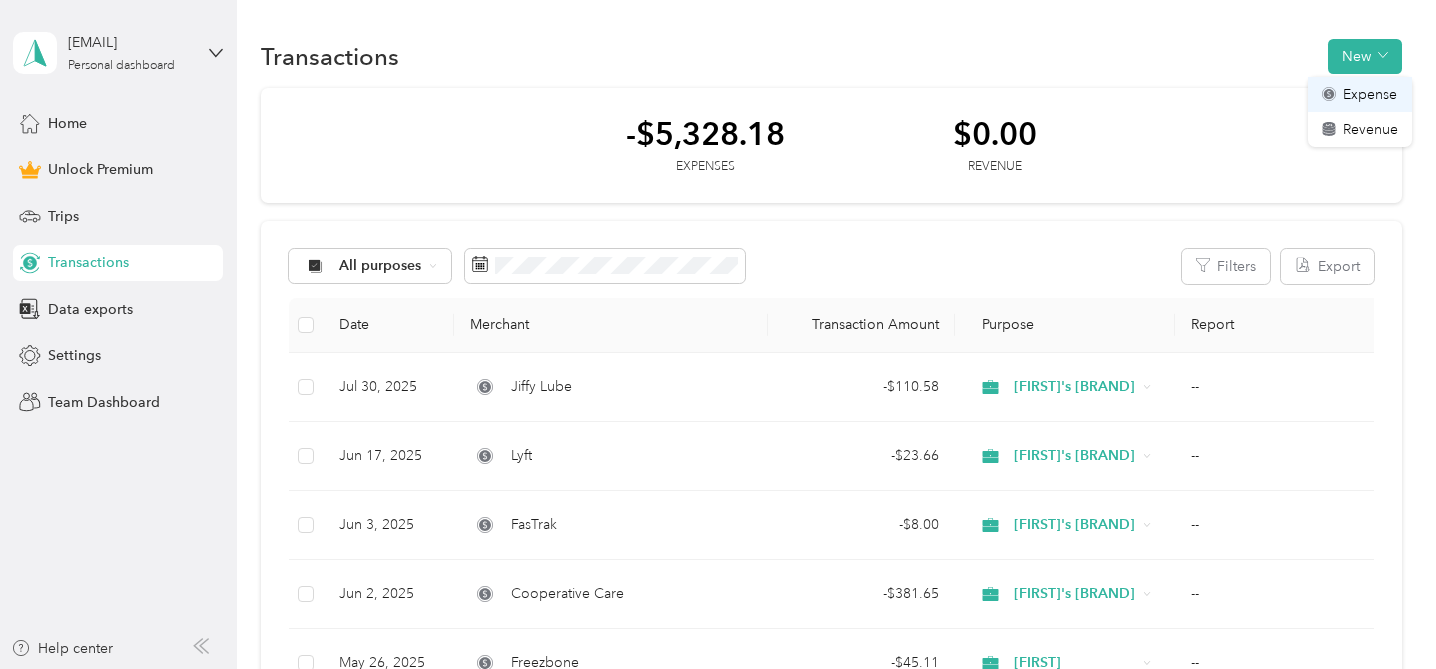 click on "Expense" at bounding box center [1370, 94] 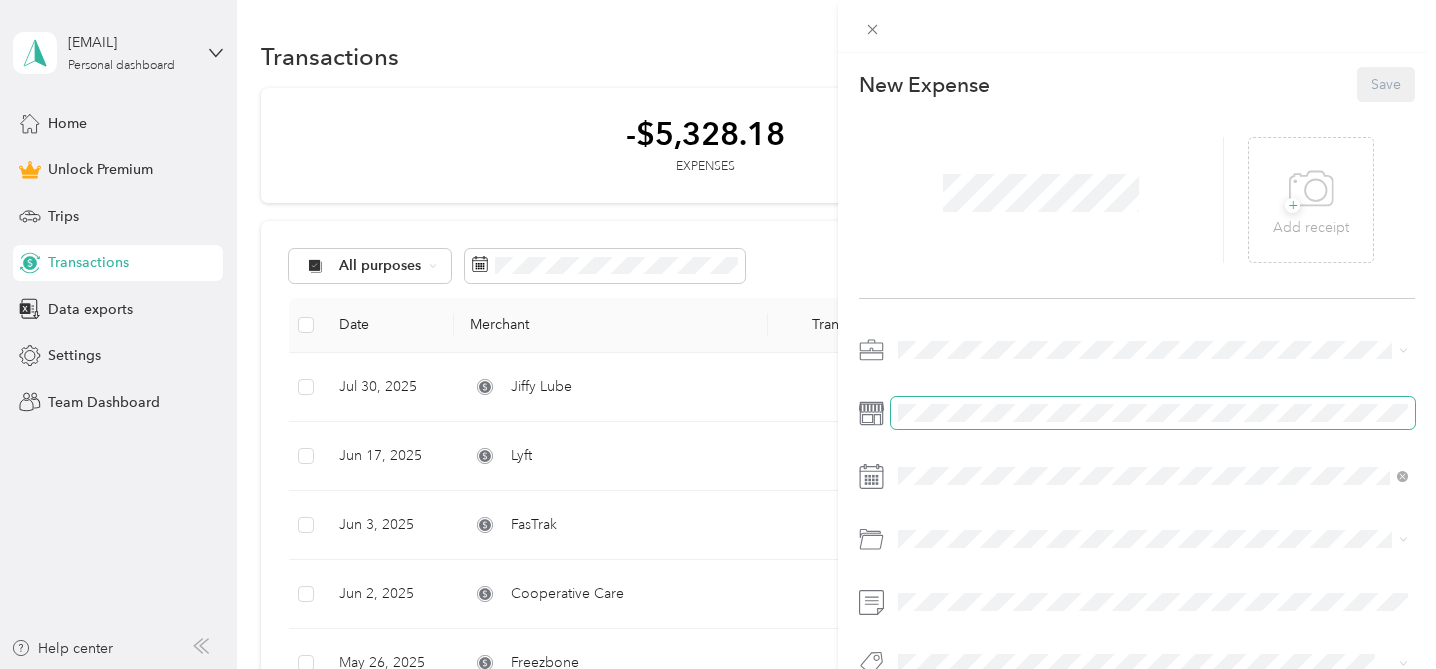 scroll, scrollTop: 39, scrollLeft: 0, axis: vertical 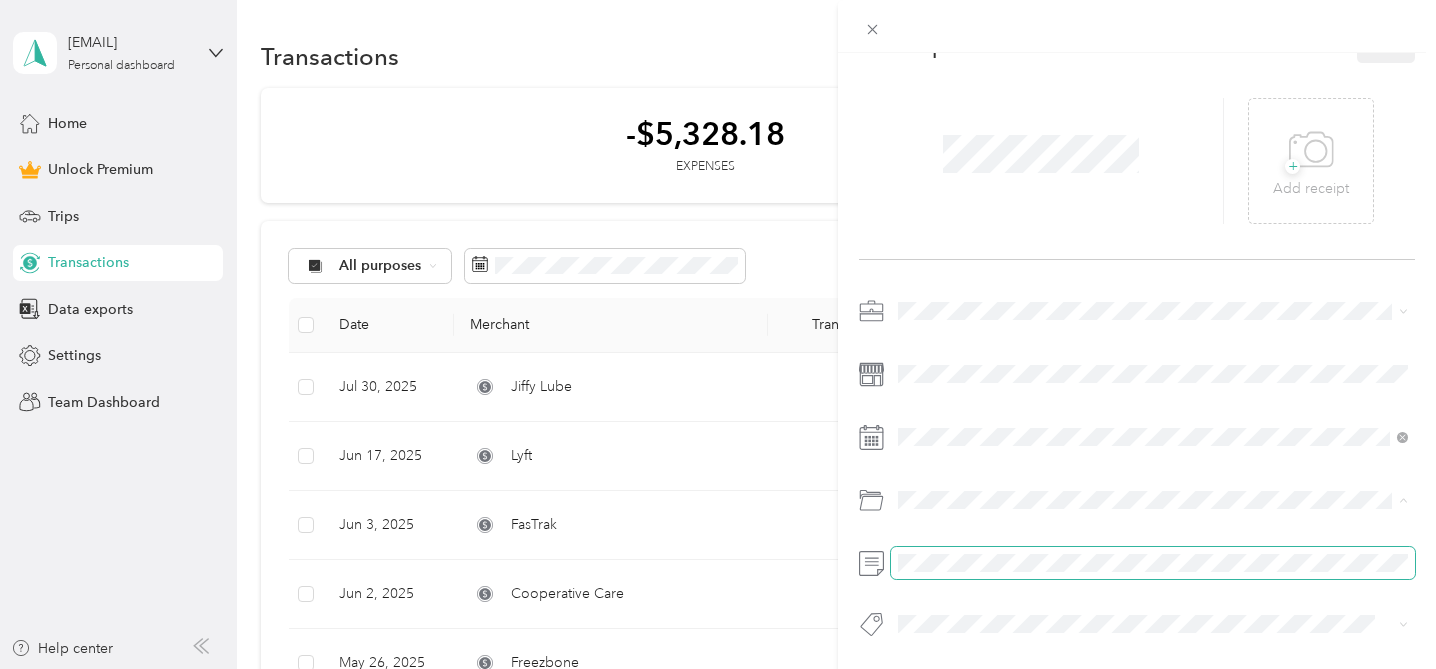 click at bounding box center (1153, 563) 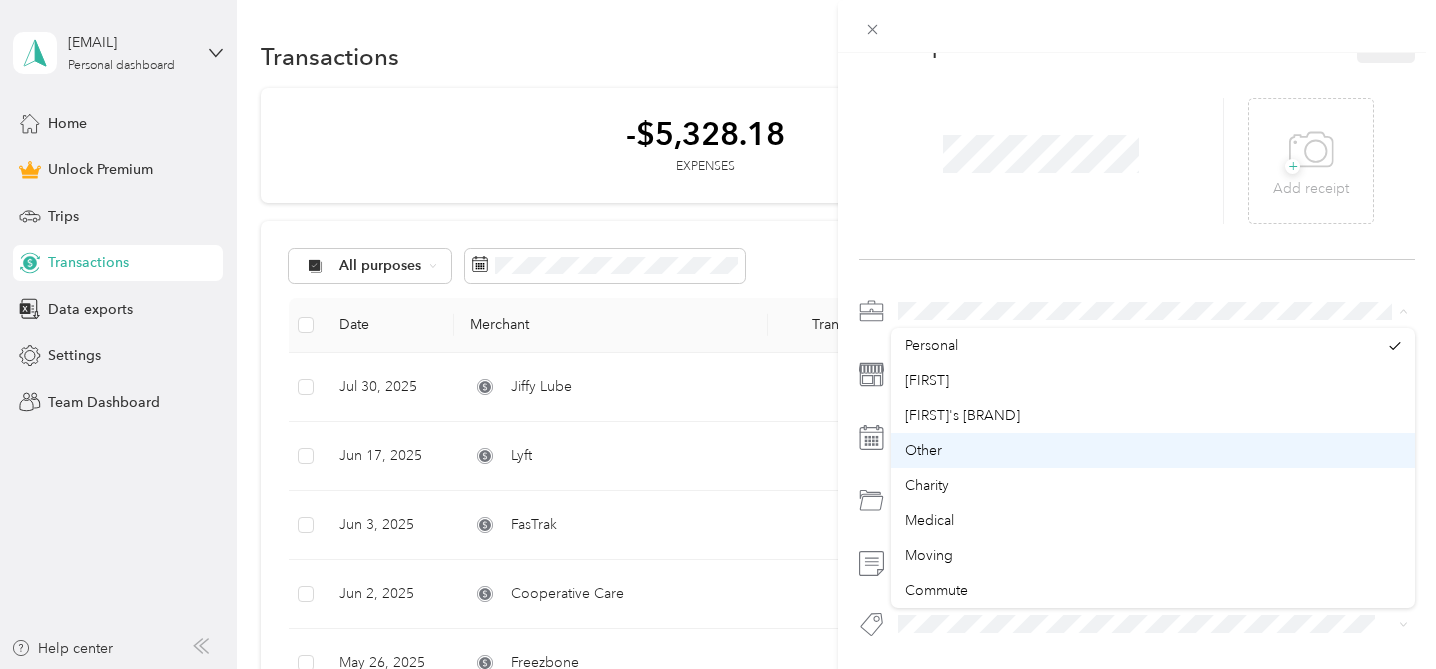 scroll, scrollTop: 0, scrollLeft: 0, axis: both 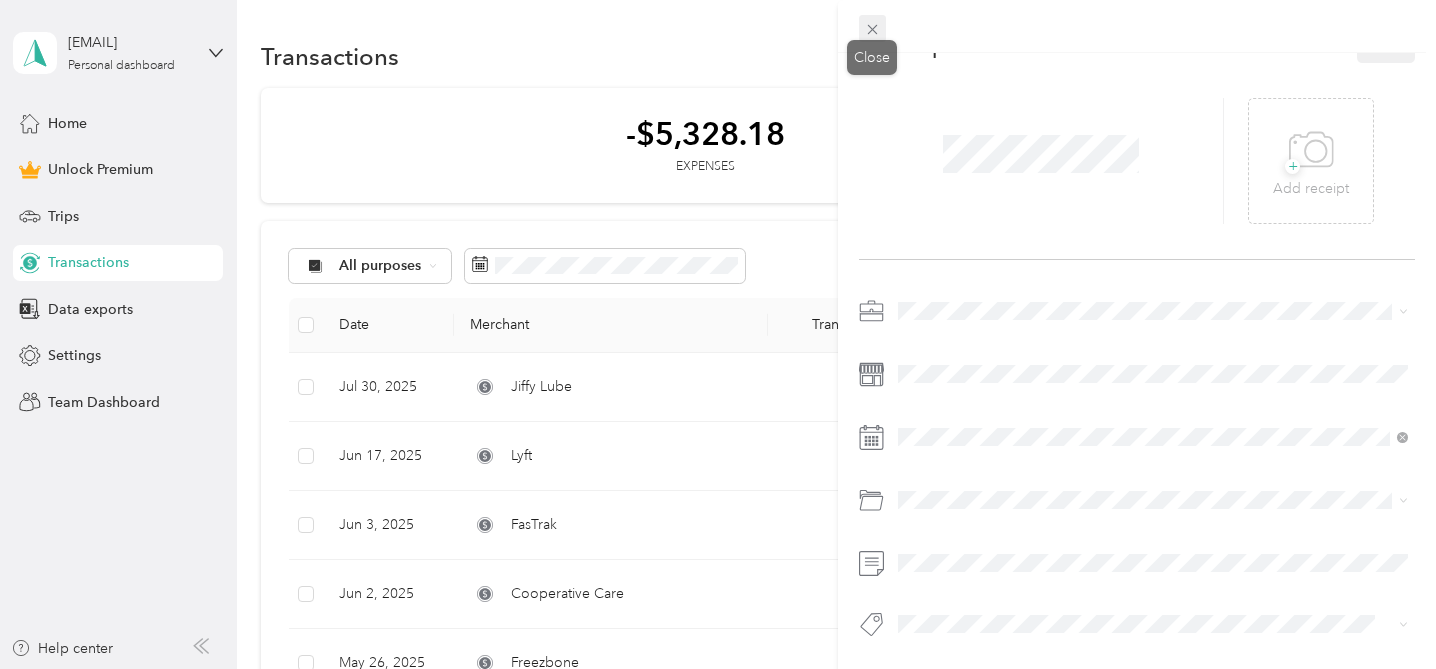 click 